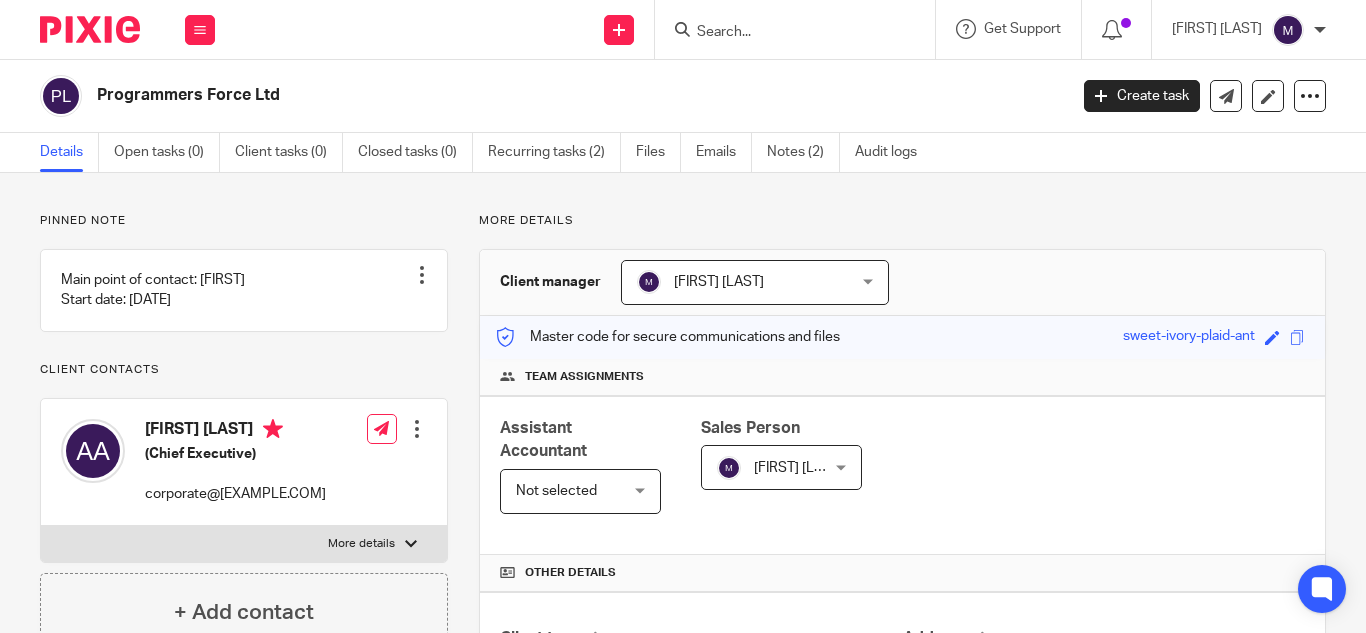 scroll, scrollTop: 0, scrollLeft: 0, axis: both 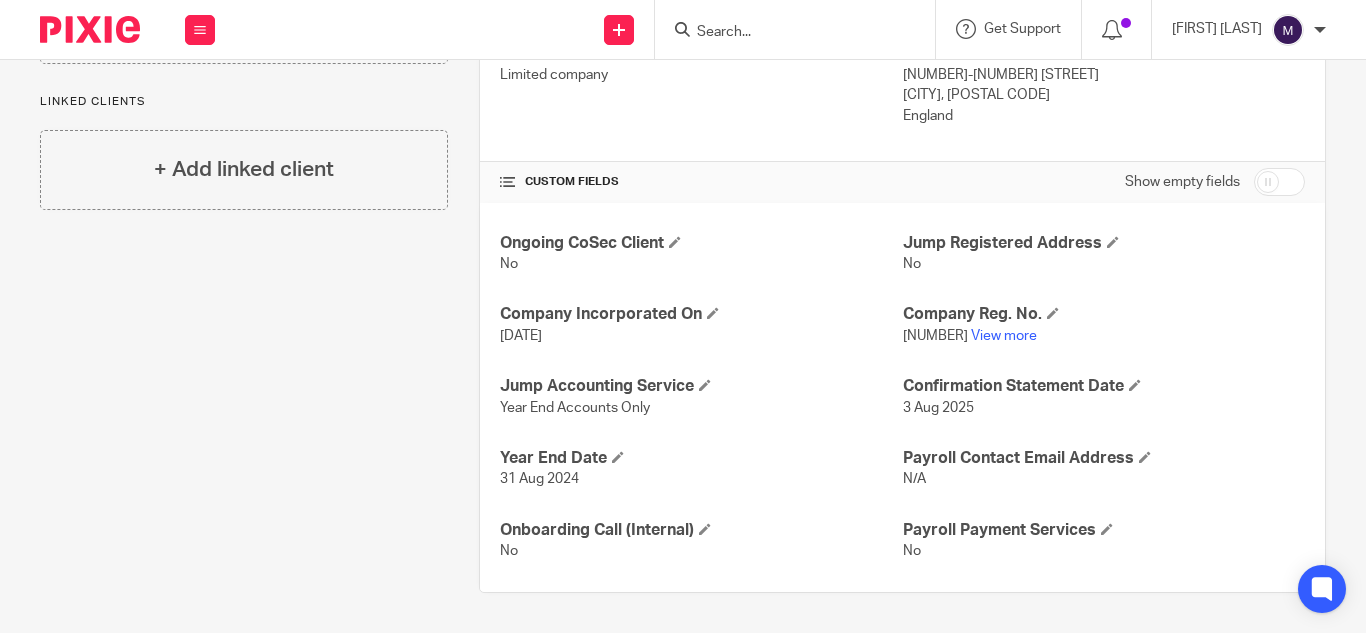 click at bounding box center (785, 33) 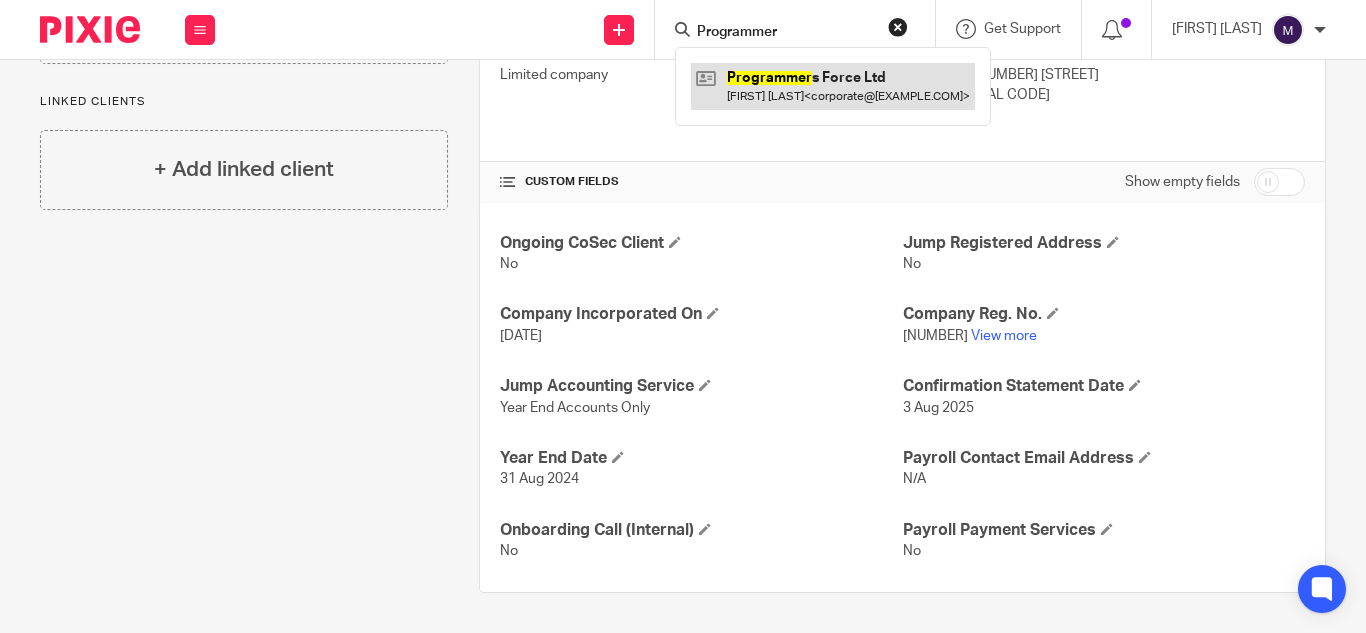 type on "Programmer" 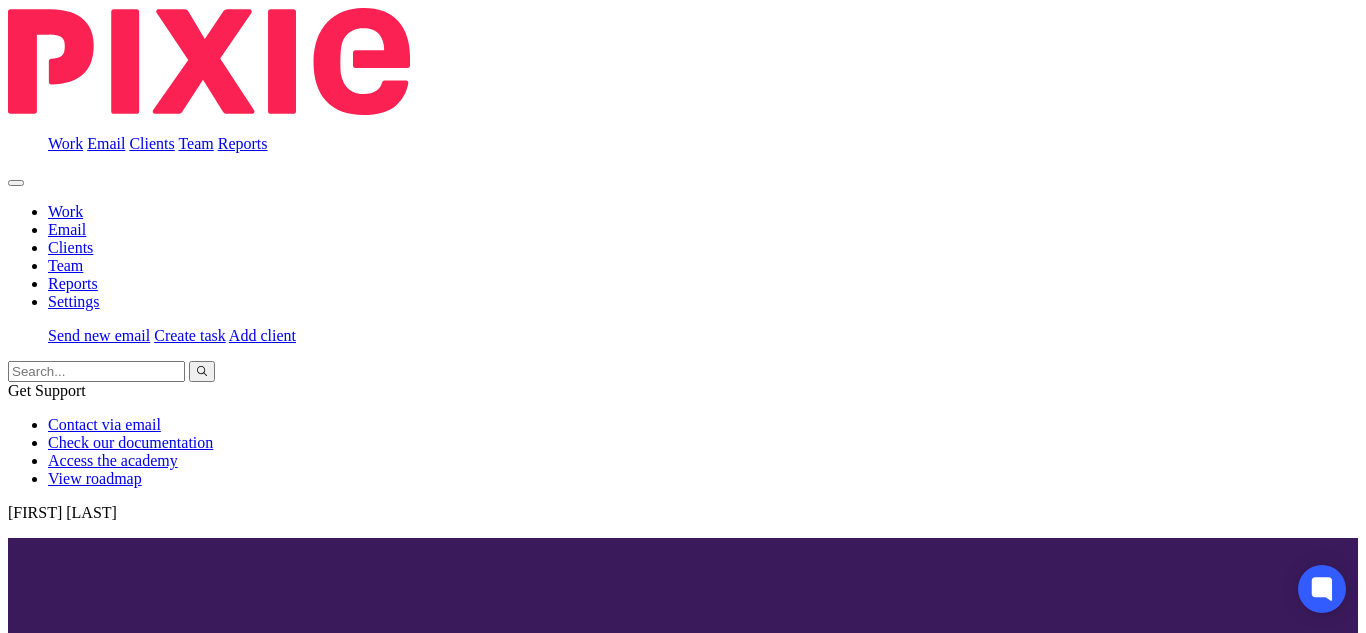scroll, scrollTop: 0, scrollLeft: 0, axis: both 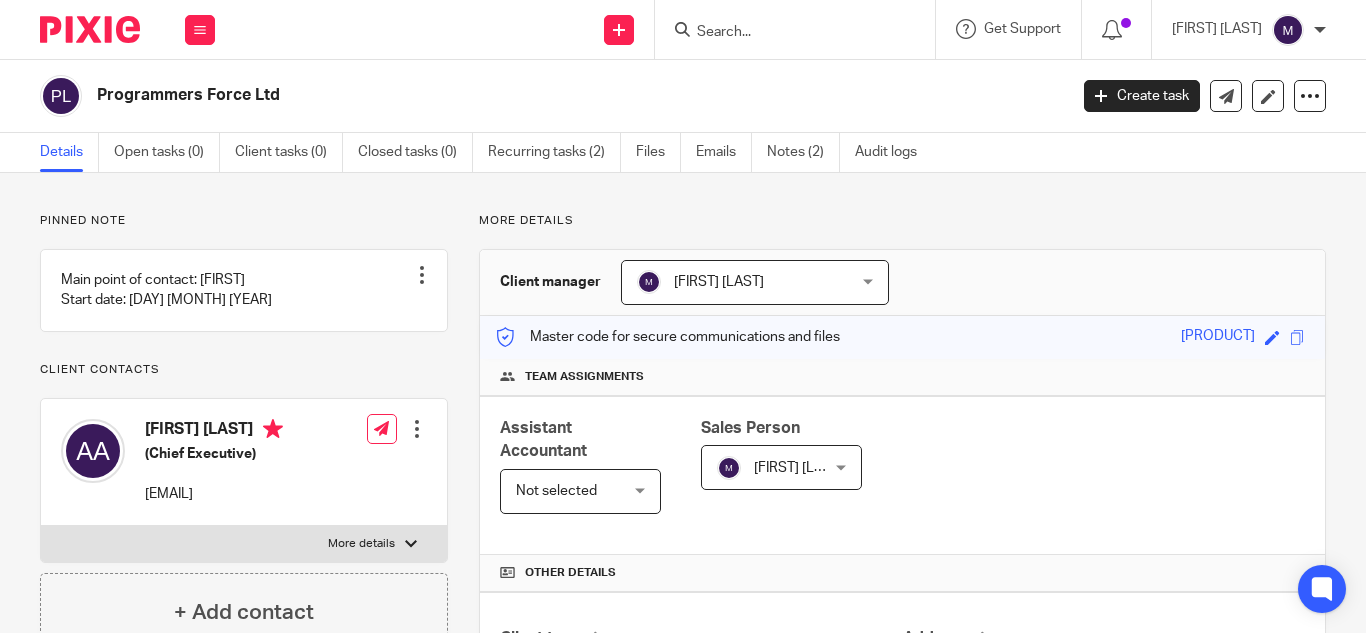 click at bounding box center (785, 33) 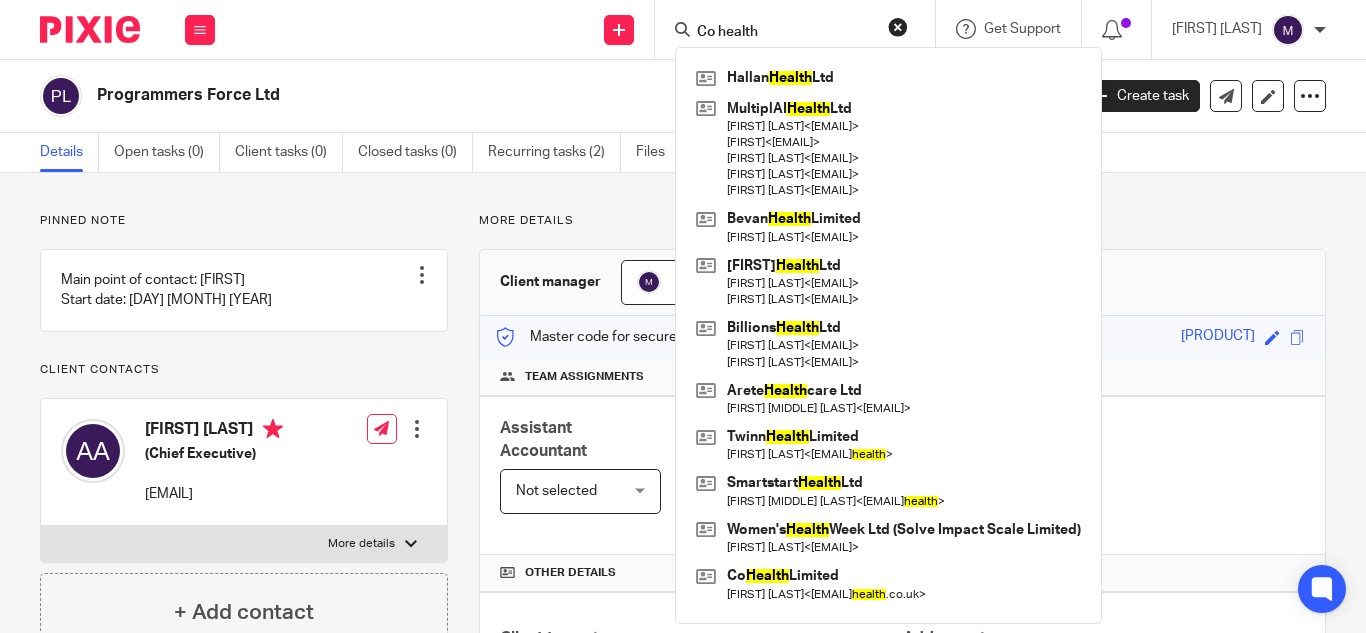 click on "Co health" at bounding box center (785, 33) 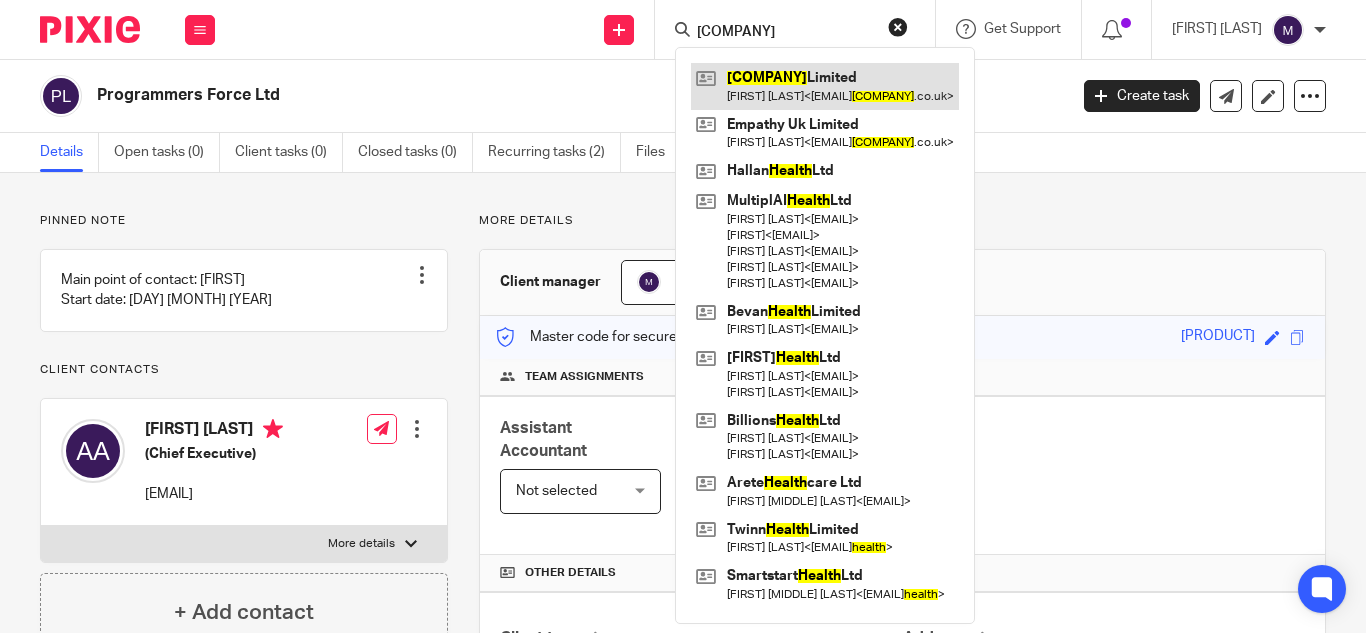 type on "Cohealth" 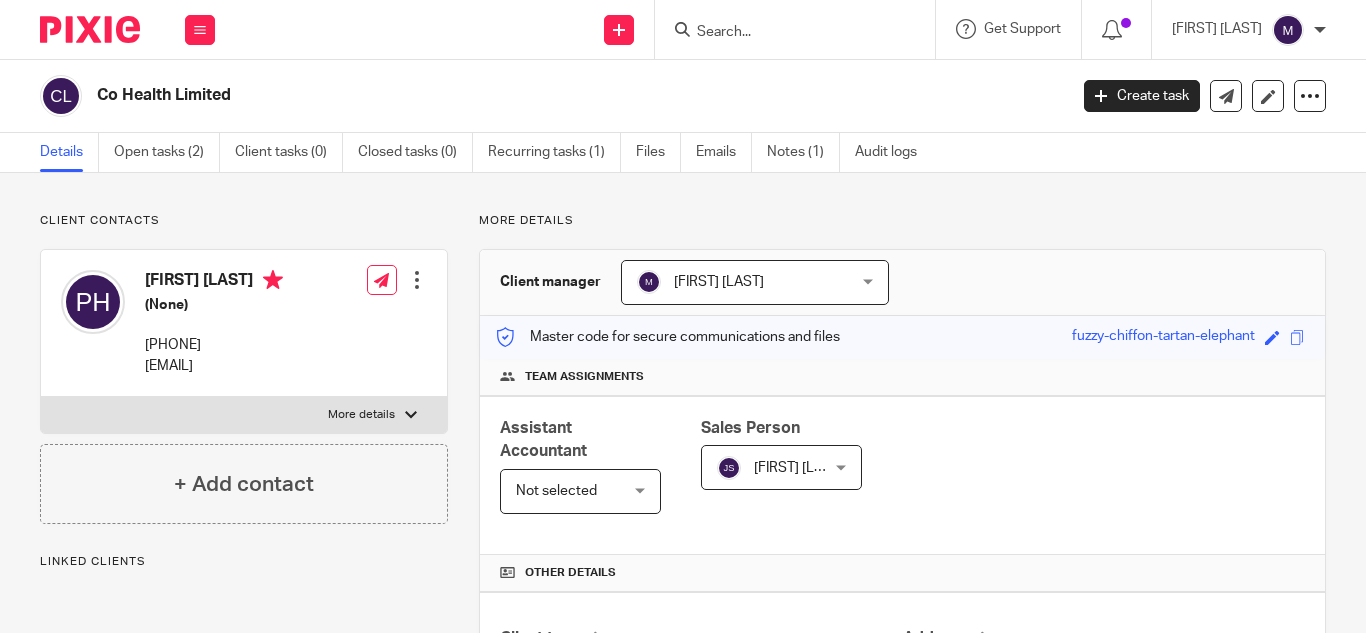 scroll, scrollTop: 0, scrollLeft: 0, axis: both 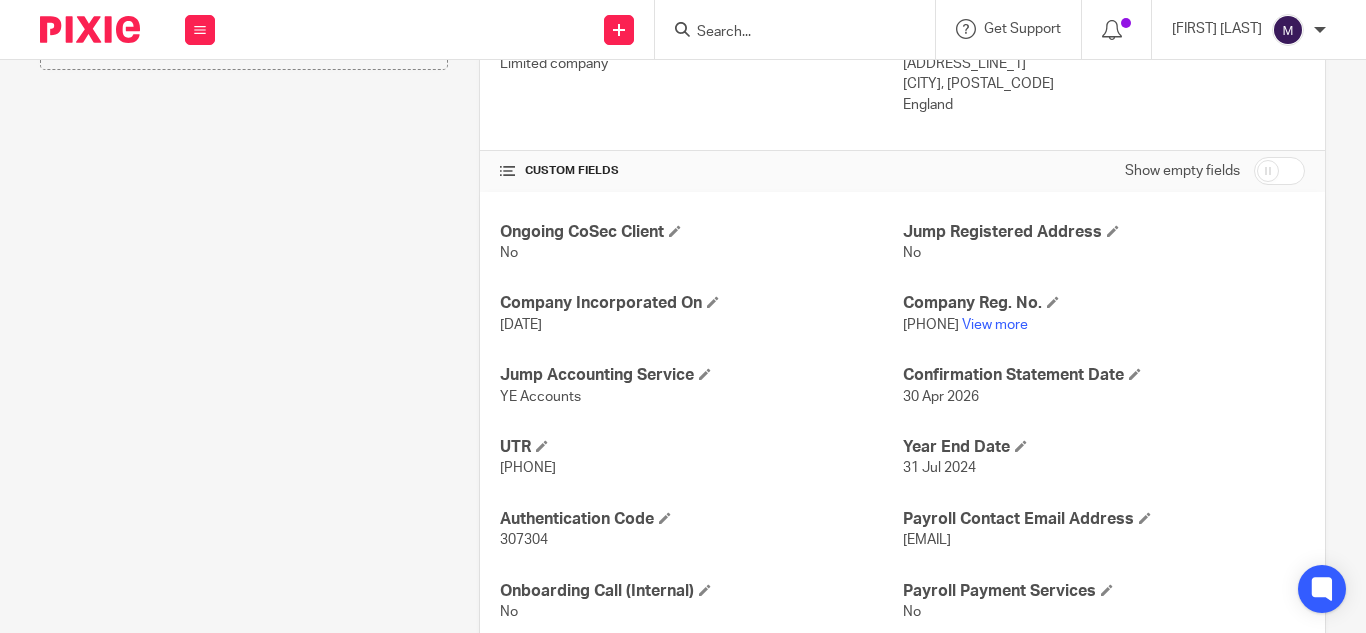 click at bounding box center (785, 33) 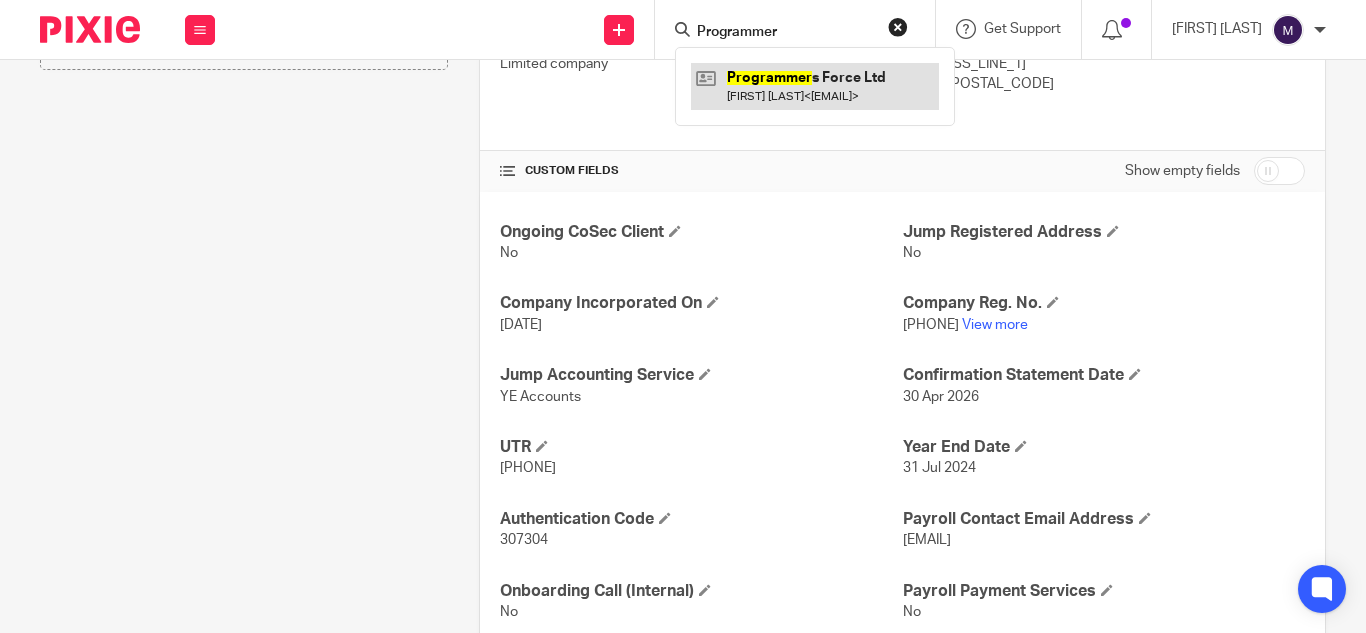 type on "Programmer" 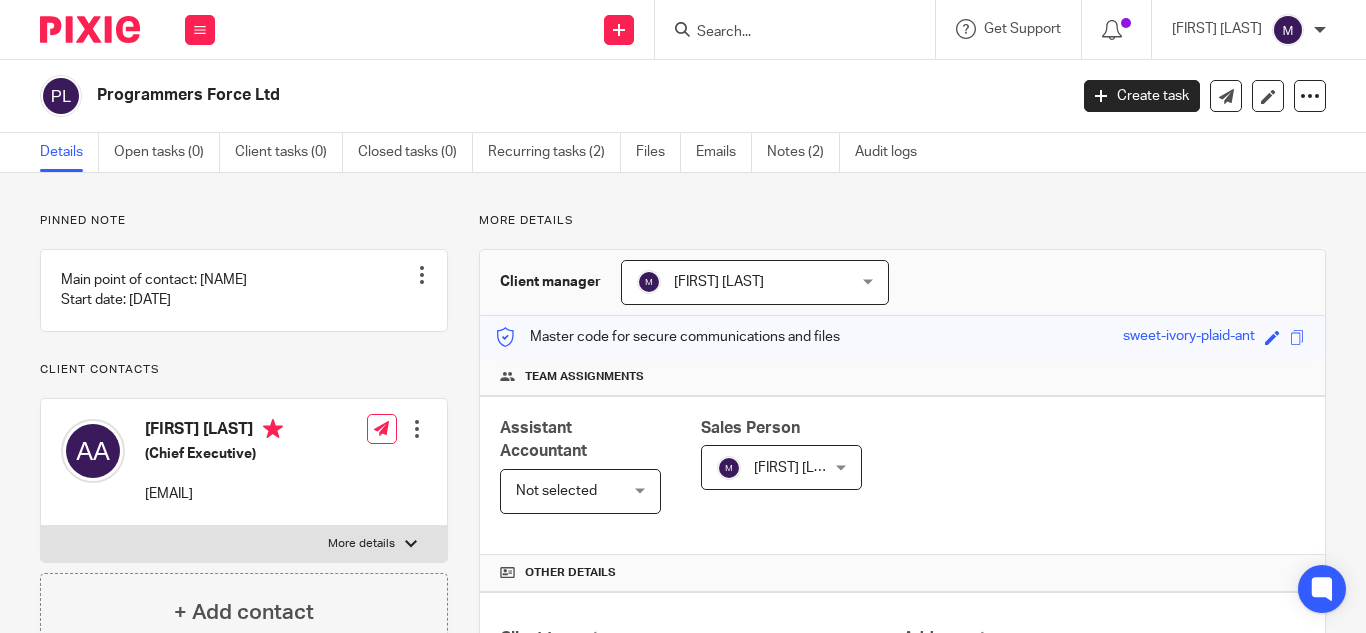 scroll, scrollTop: 0, scrollLeft: 0, axis: both 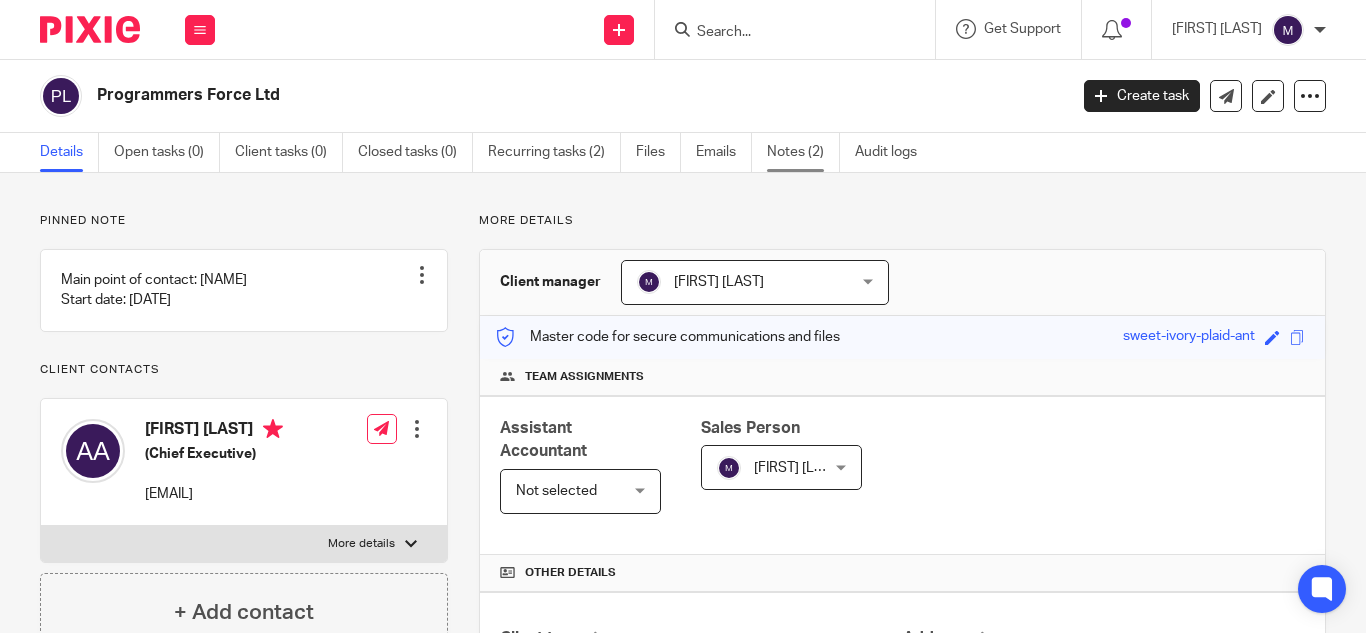 click on "Notes (2)" at bounding box center [803, 152] 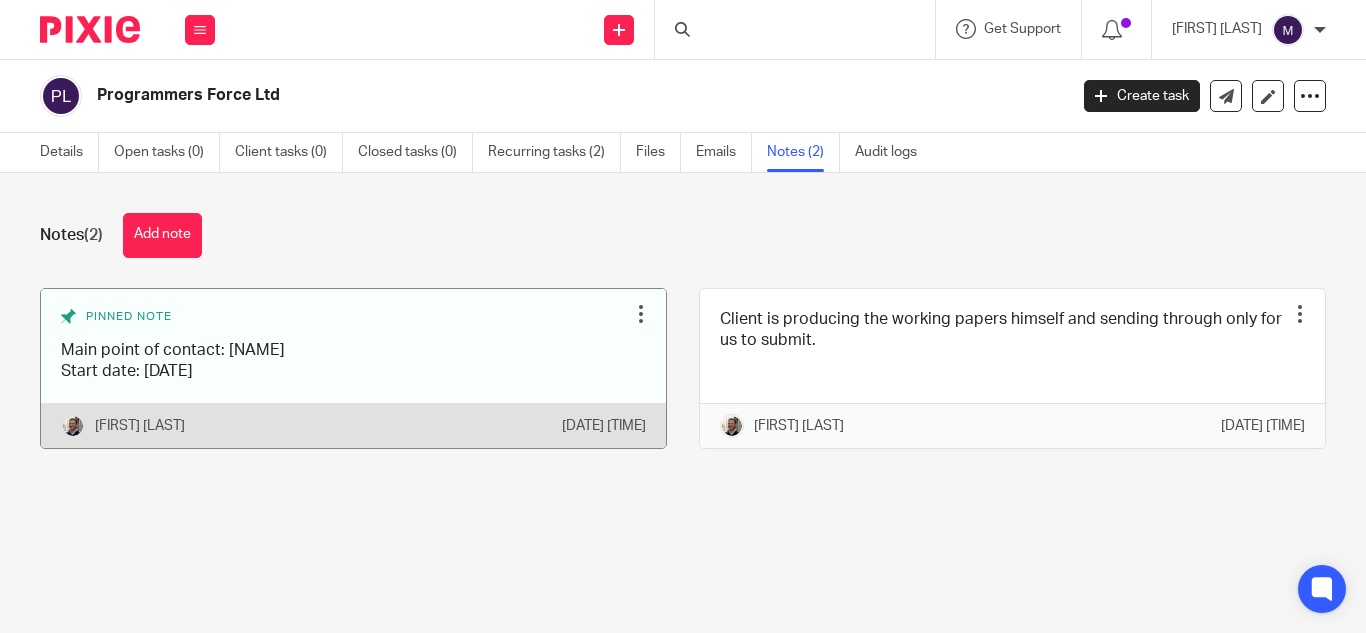scroll, scrollTop: 0, scrollLeft: 0, axis: both 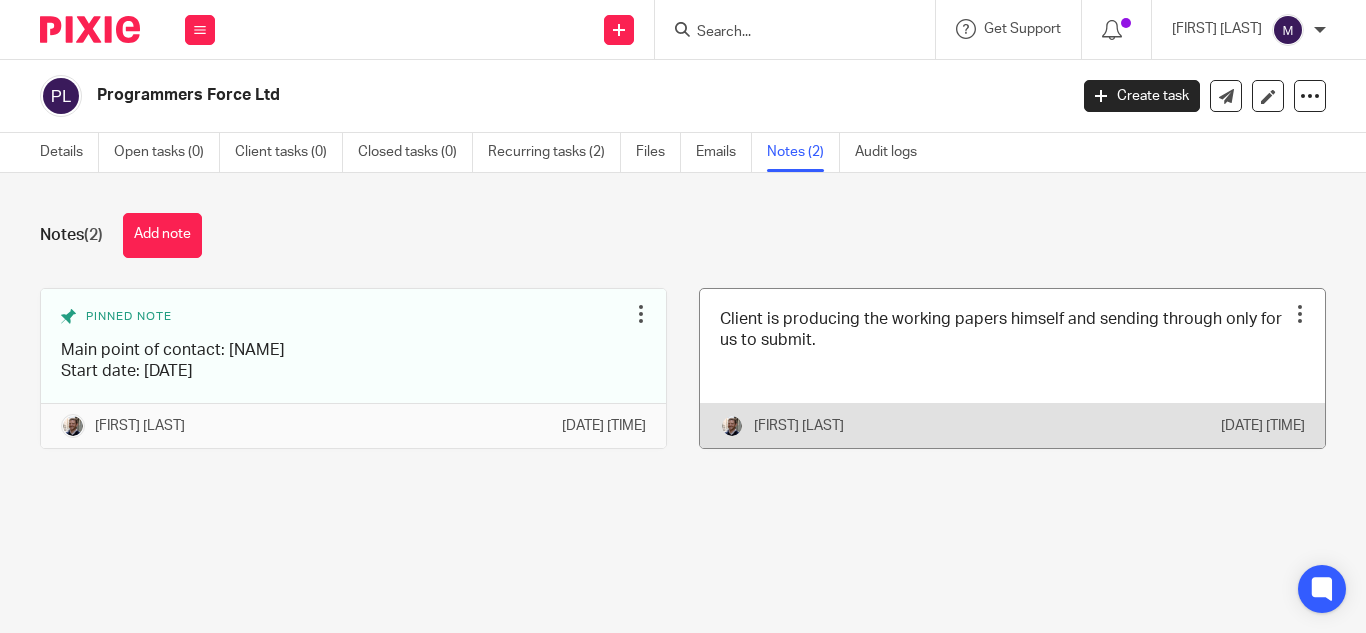 click at bounding box center (1012, 368) 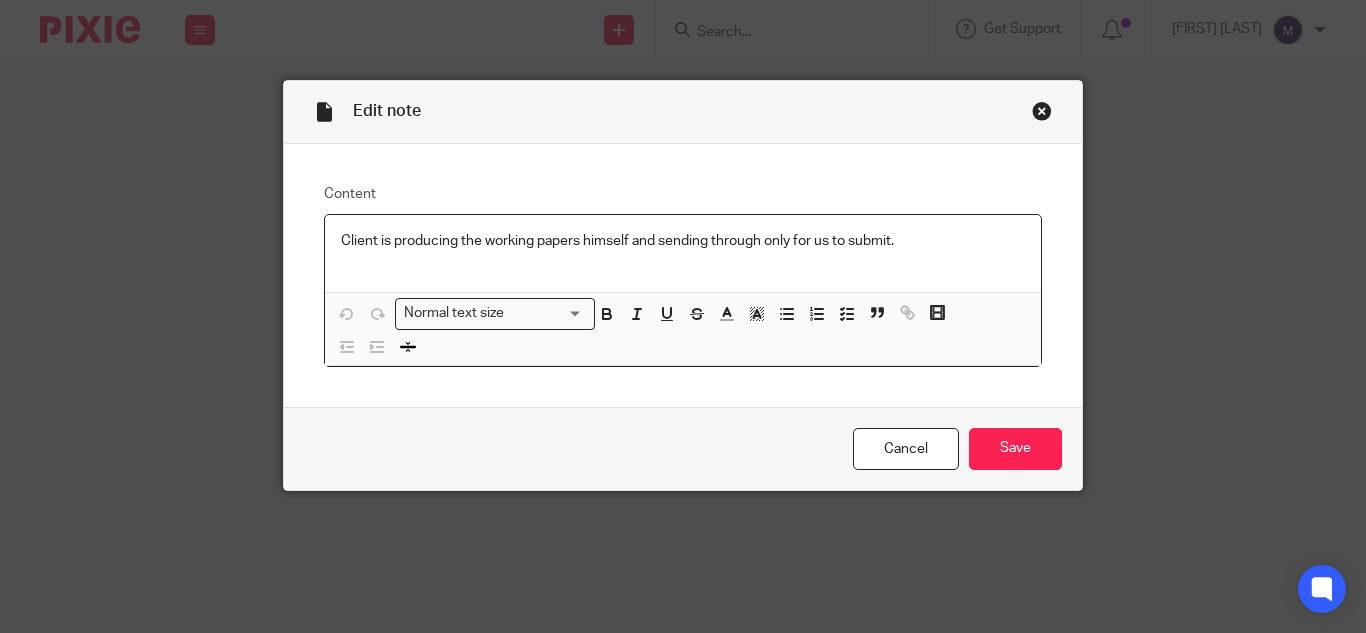 scroll, scrollTop: 0, scrollLeft: 0, axis: both 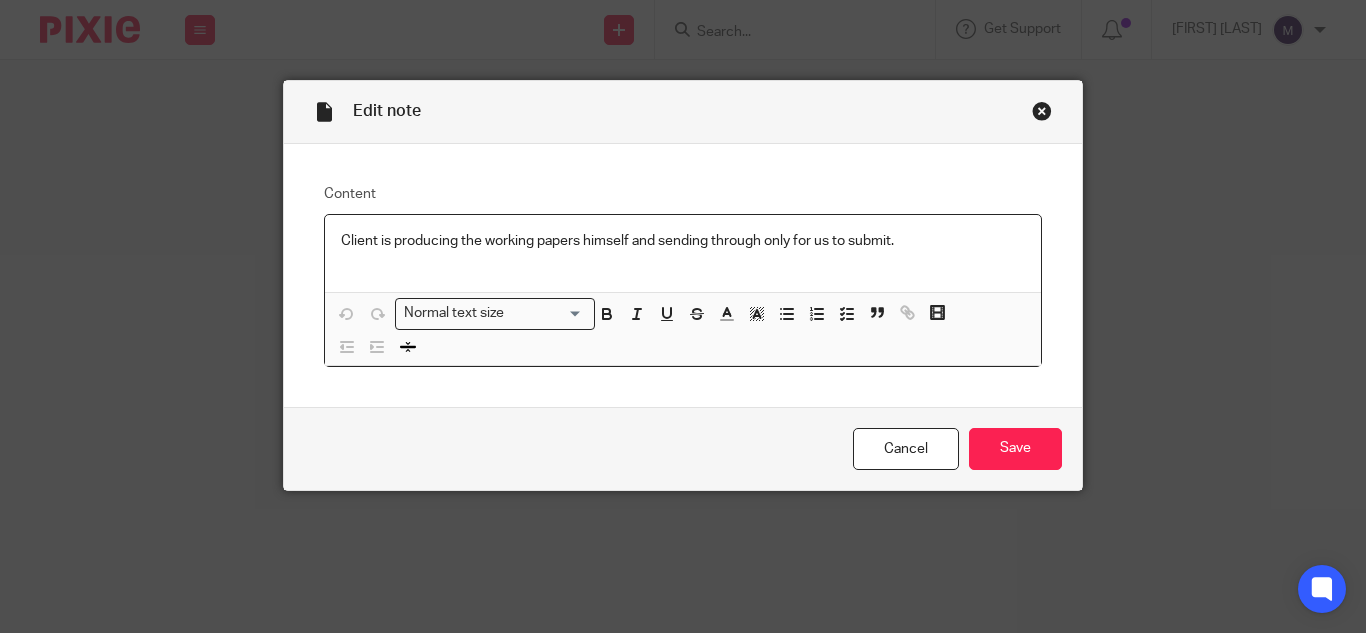 click at bounding box center [1042, 111] 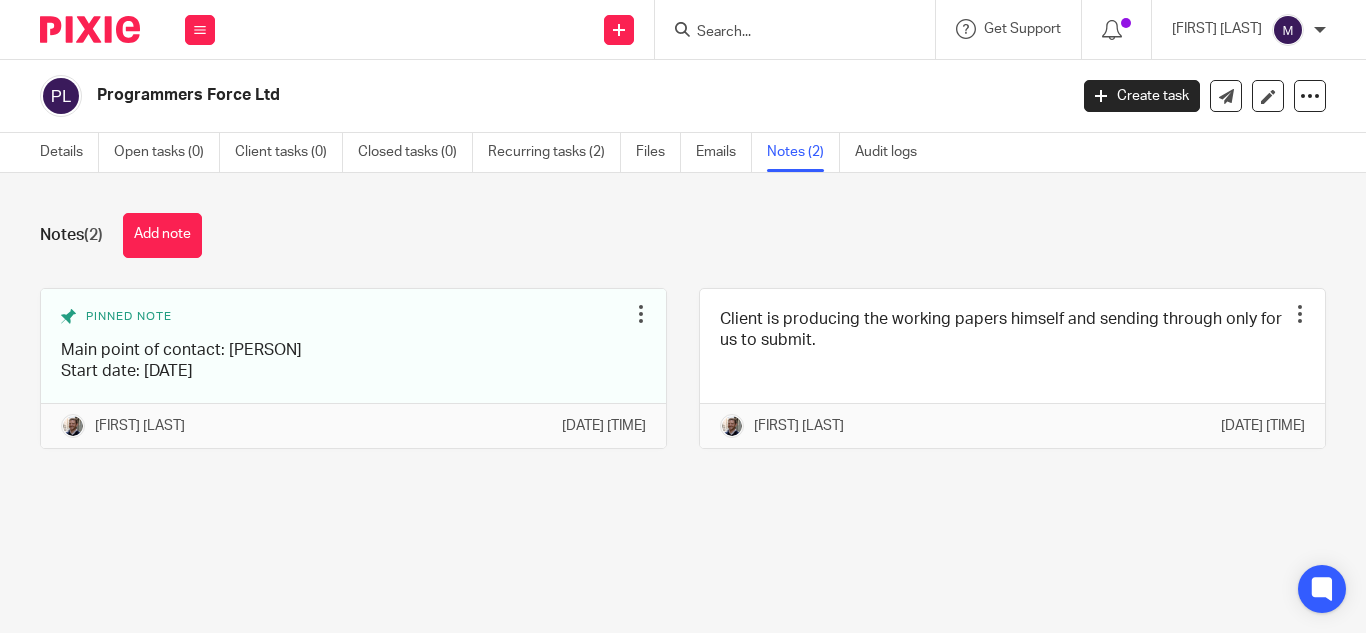 scroll, scrollTop: 0, scrollLeft: 0, axis: both 